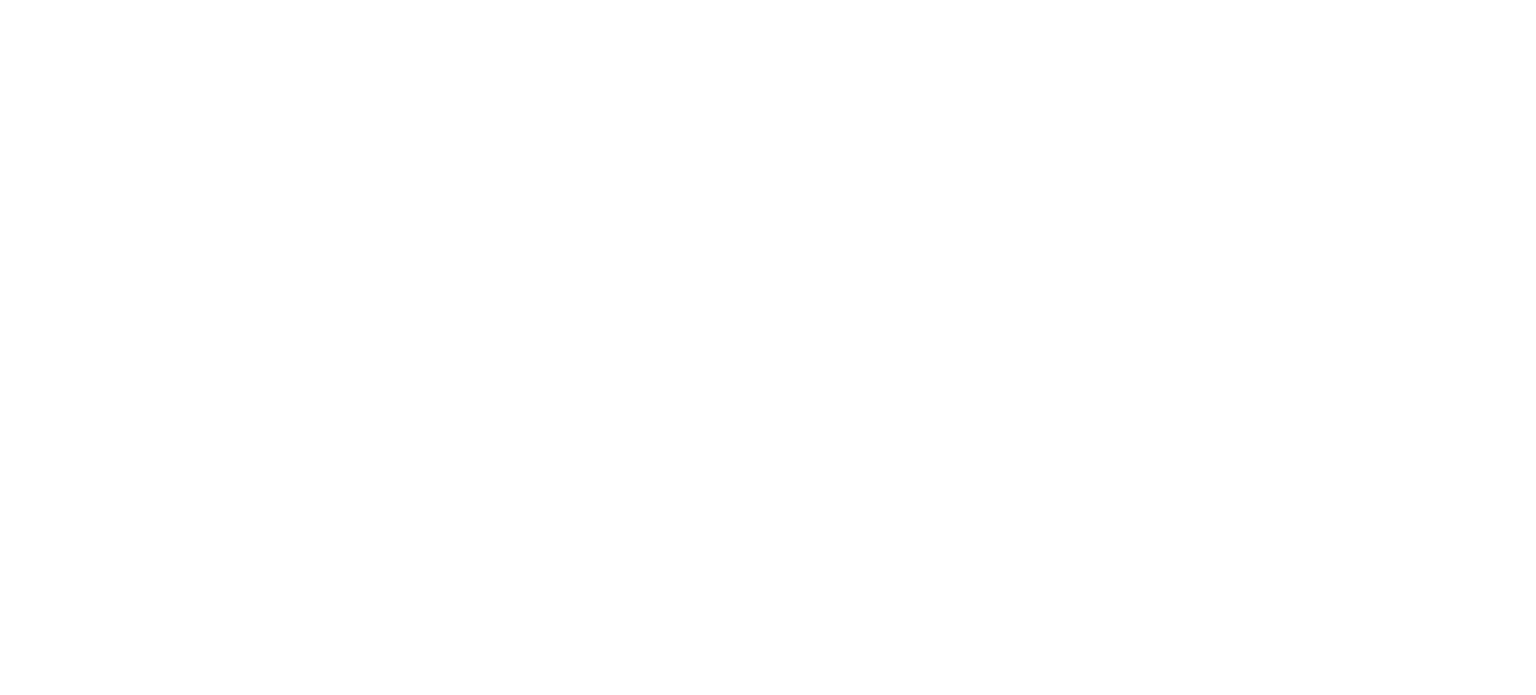 scroll, scrollTop: 0, scrollLeft: 0, axis: both 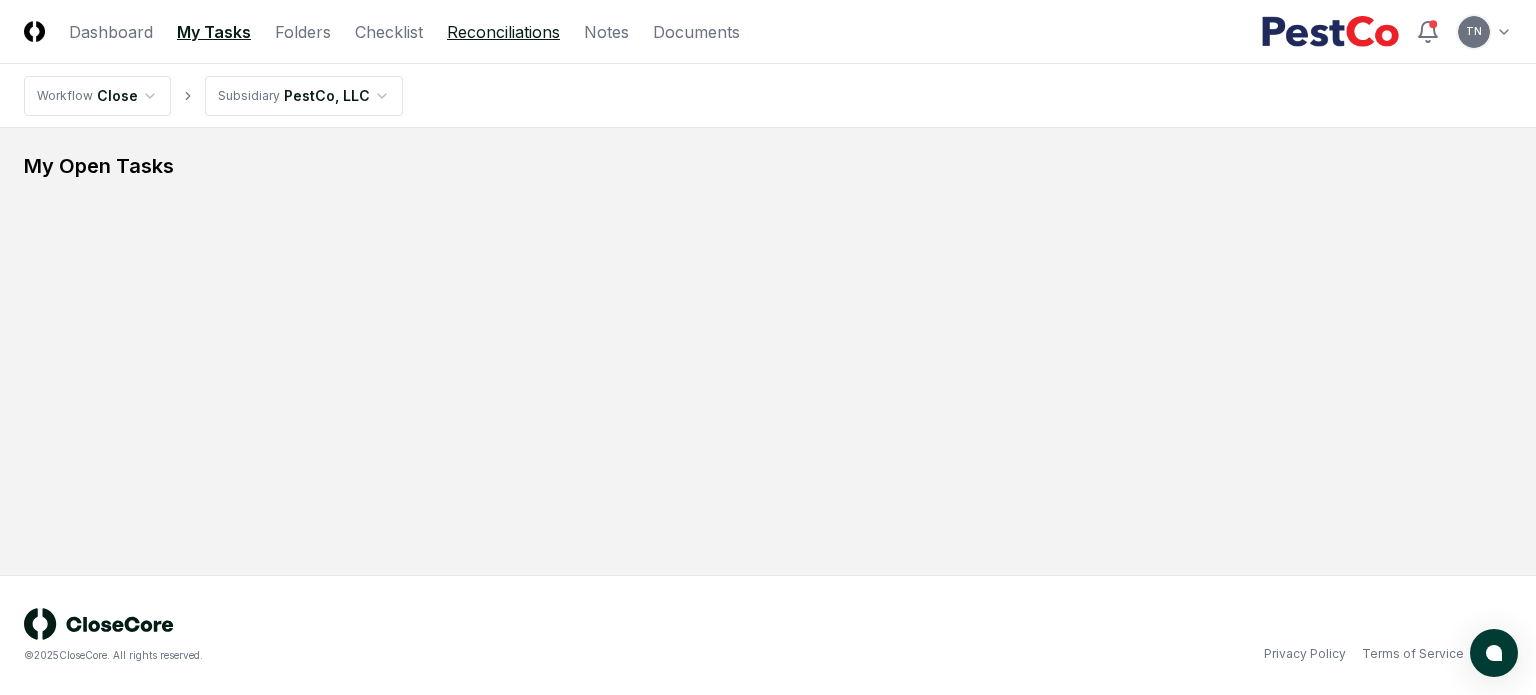 click on "Reconciliations" at bounding box center (503, 32) 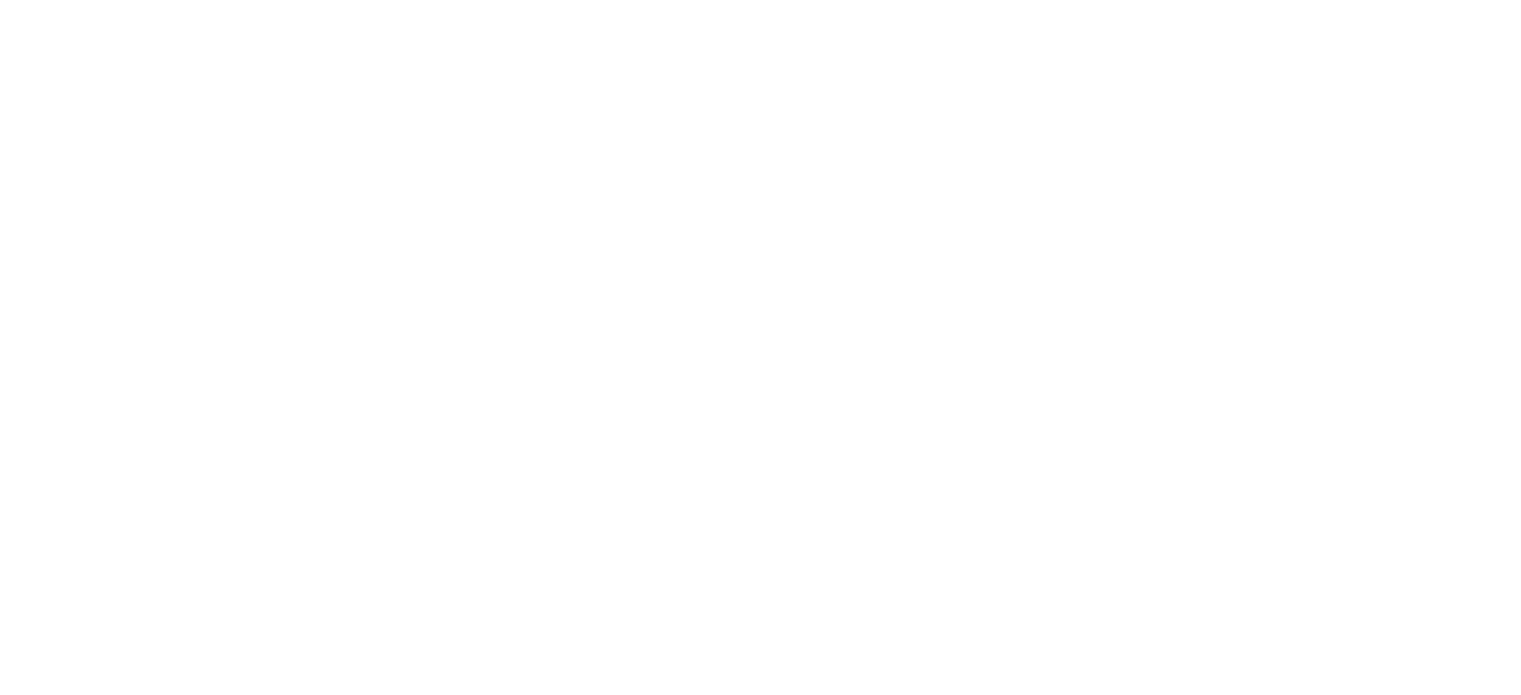 scroll, scrollTop: 0, scrollLeft: 0, axis: both 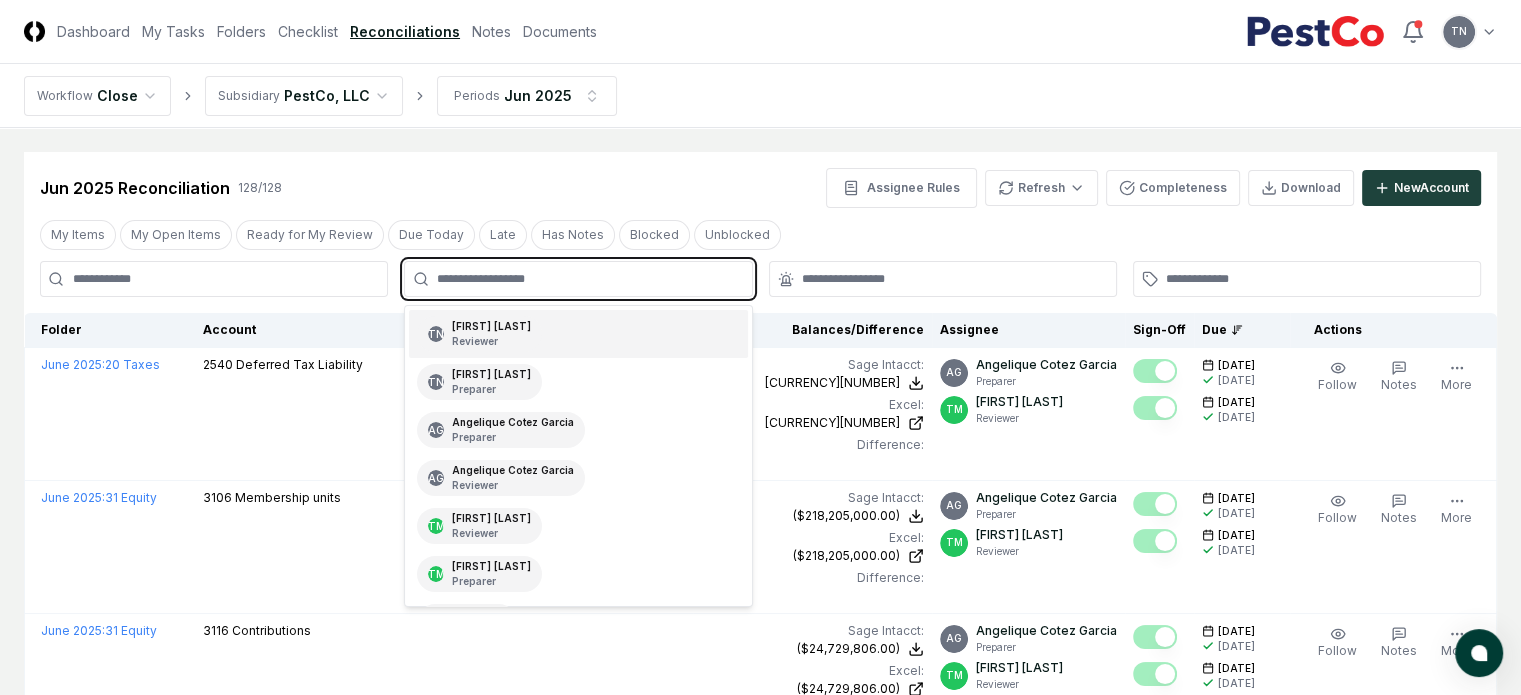 click at bounding box center (588, 279) 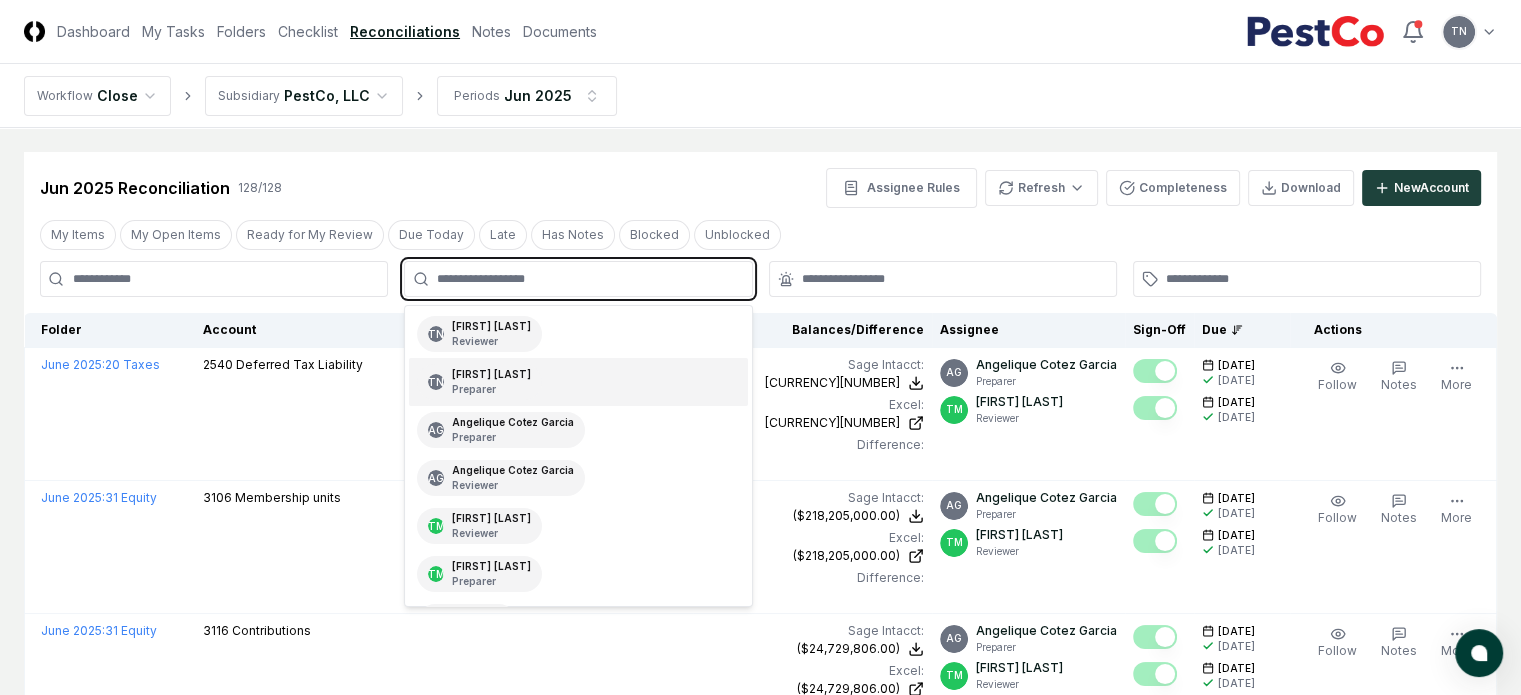 click on "[FIRST] [LAST] Preparer" at bounding box center (491, 382) 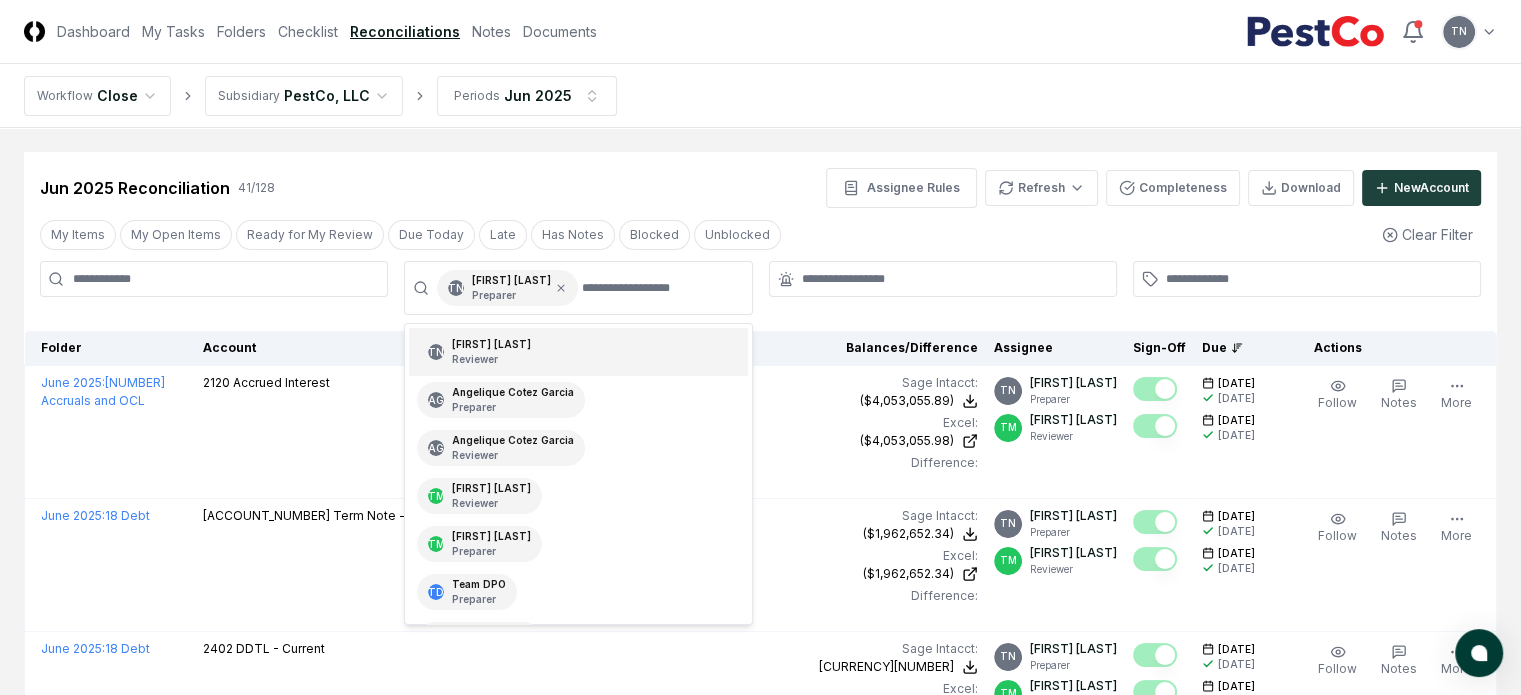 click on "[MONTH] [YEAR] Reconciliation [NUMBER] / [NUMBER] Assignee Rules Refresh Completeness Download New  Account" at bounding box center [760, 188] 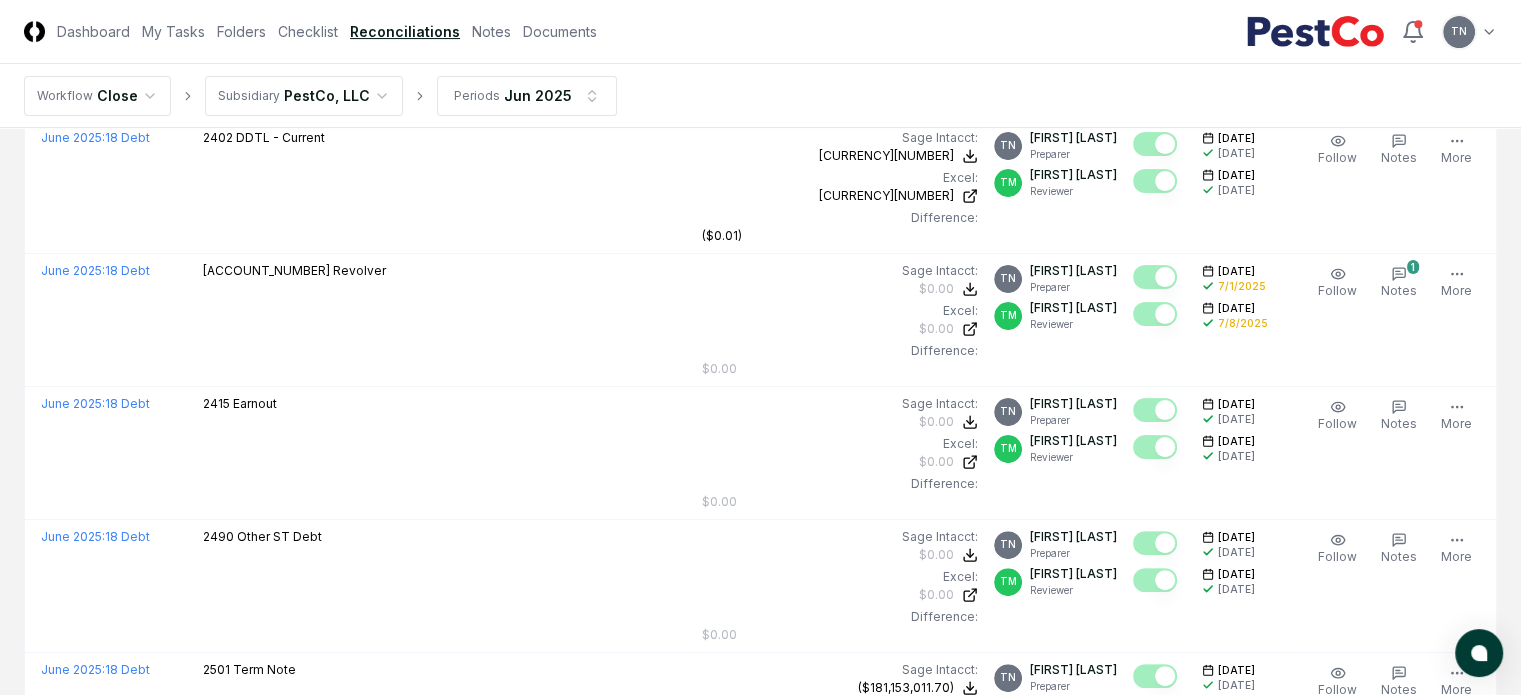 scroll, scrollTop: 0, scrollLeft: 0, axis: both 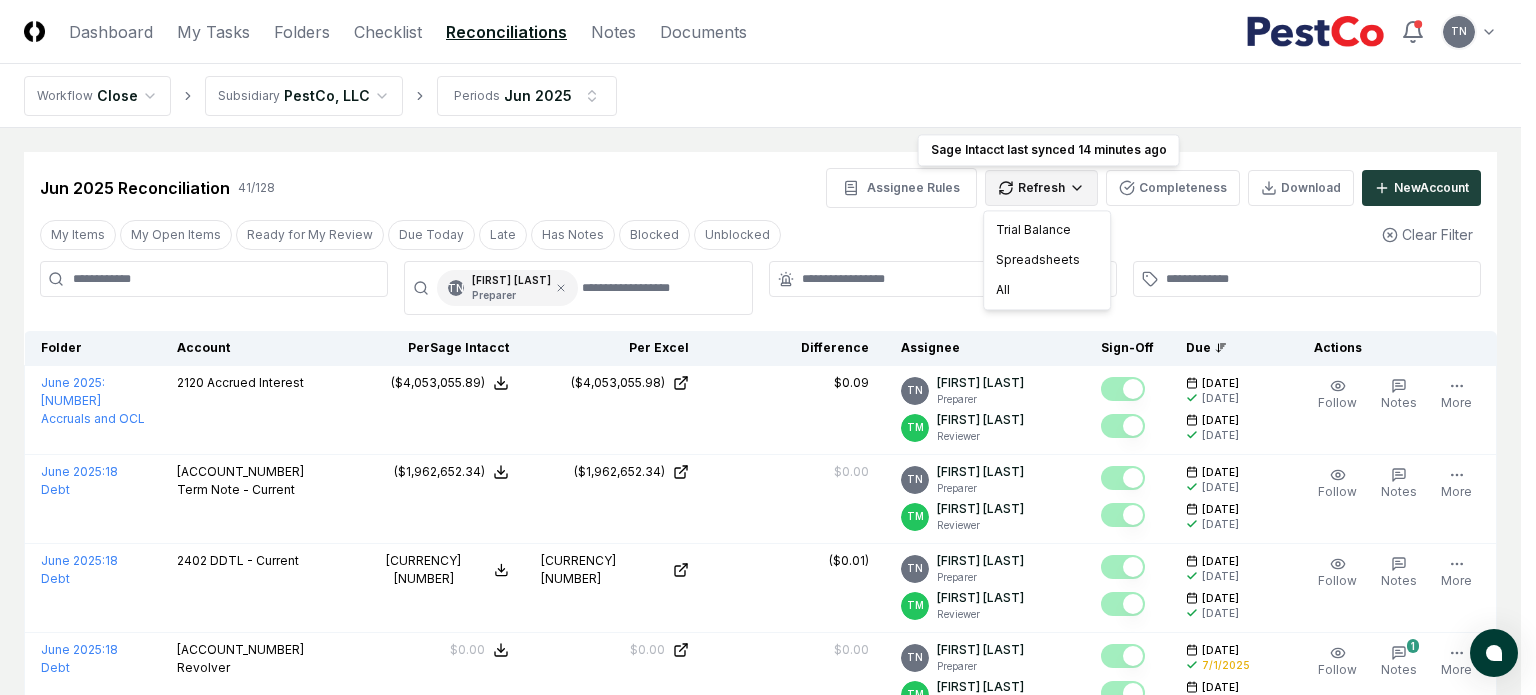 click on "CloseCore Dashboard My Tasks Folders Checklist Reconciliations Notes Documents Toggle navigation menu   TN Toggle user menu Workflow Close Subsidiary PestCo, LLC Periods Jun 2025 Cancel Reassign Jun 2025 Reconciliation [NUMBER] / [NUMBER] Assignee Rules Refresh Sage Intacct last synced 14 minutes ago Sage Intacct last synced 14 minutes ago Completeness Download New  Account My Items My Open Items Ready for My Review Due Today Late Has Notes Blocked Unblocked Clear Filter TN [FIRST] [LAST] Preparer Folder Account Balances/Difference Per  Sage Intacct Per Excel Difference Assignee Sign-Off   Due Actions June 2025 :  [NUMBER] Accruals and OCL [ACCOUNT_NUMBER]   Accrued Interest Sage Intacct : [CURRENCY][NUMBER] Excel: [CURRENCY][NUMBER] Difference: [CURRENCY][NUMBER] [CURRENCY][NUMBER] [CURRENCY][NUMBER] [CURRENCY][NUMBER] TN [FIRST] [LAST] Preparer TM [FIRST] [LAST] Reviewer [DATE] [DATE] [DATE] [DATE] Follow Notes Edit Task More June 2025 :  [NUMBER] Debt [ACCOUNT_NUMBER]   Term Note - Current Sage Intacct : [CURRENCY][NUMBER] Excel: [CURRENCY][NUMBER] Difference: [CURRENCY][NUMBER] [CURRENCY][NUMBER] TN TM" at bounding box center [768, 2078] 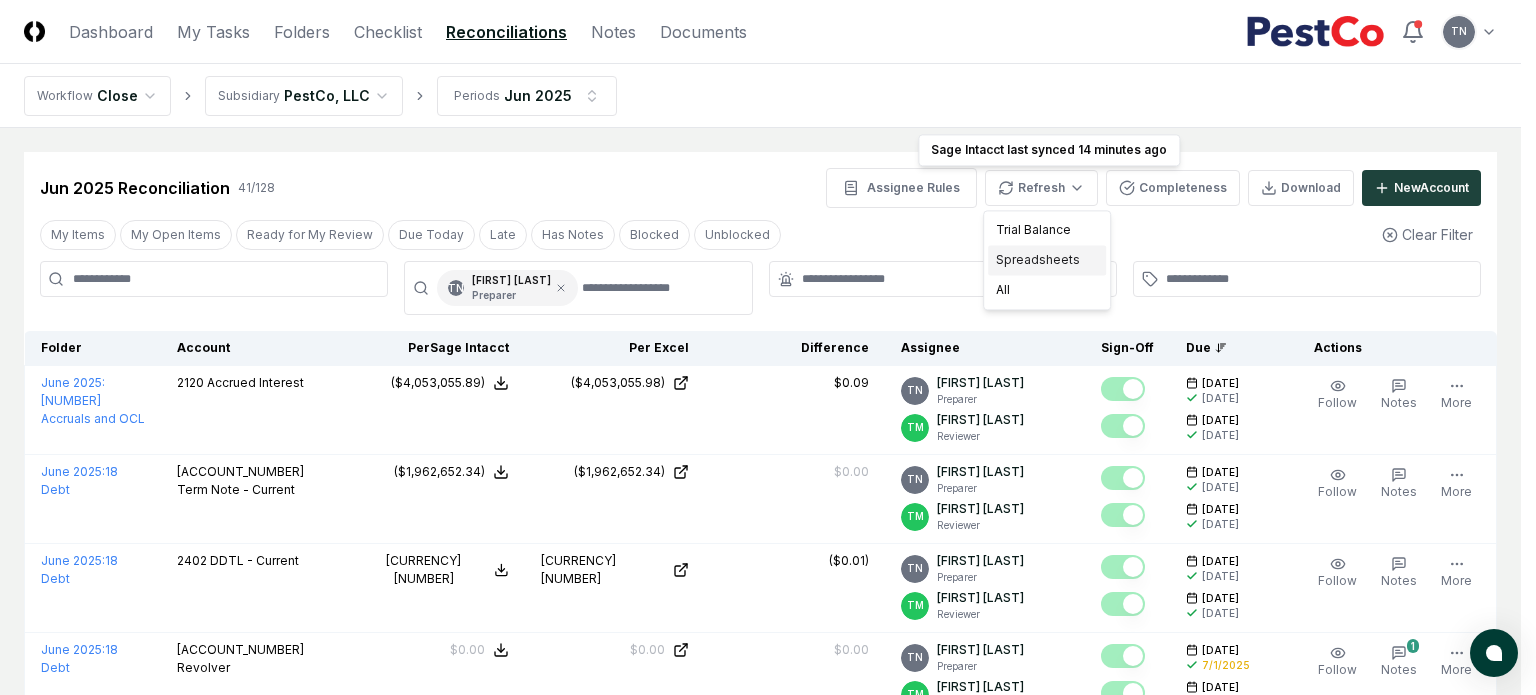 click on "Spreadsheets" at bounding box center [1047, 260] 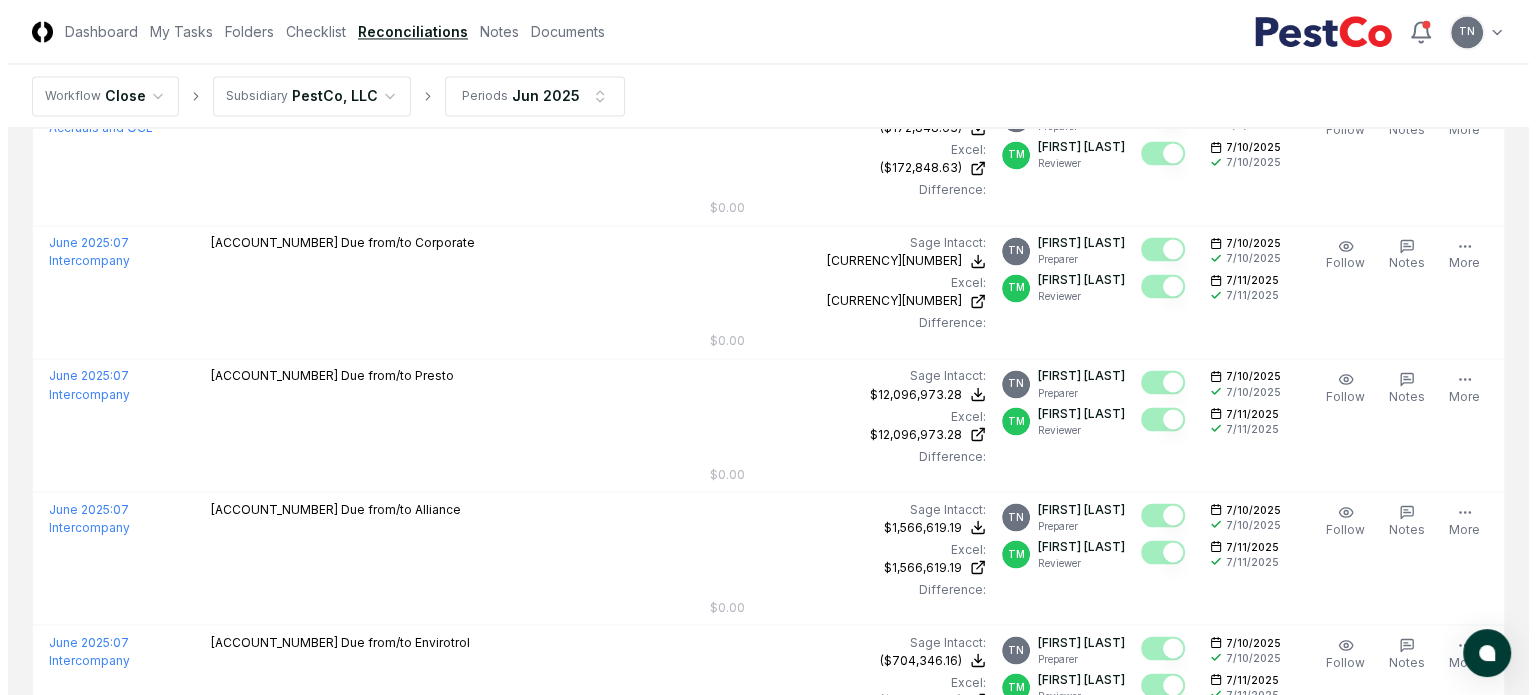 scroll, scrollTop: 3408, scrollLeft: 0, axis: vertical 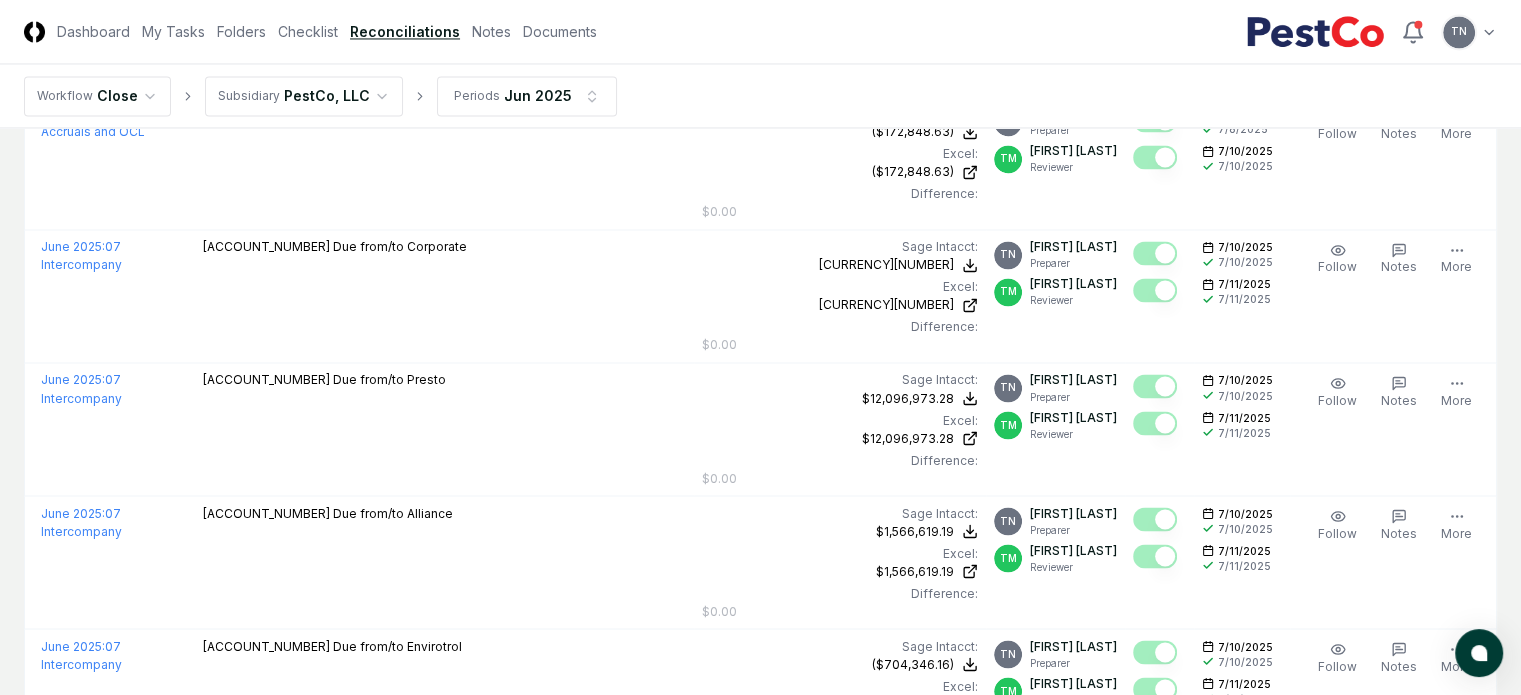 click 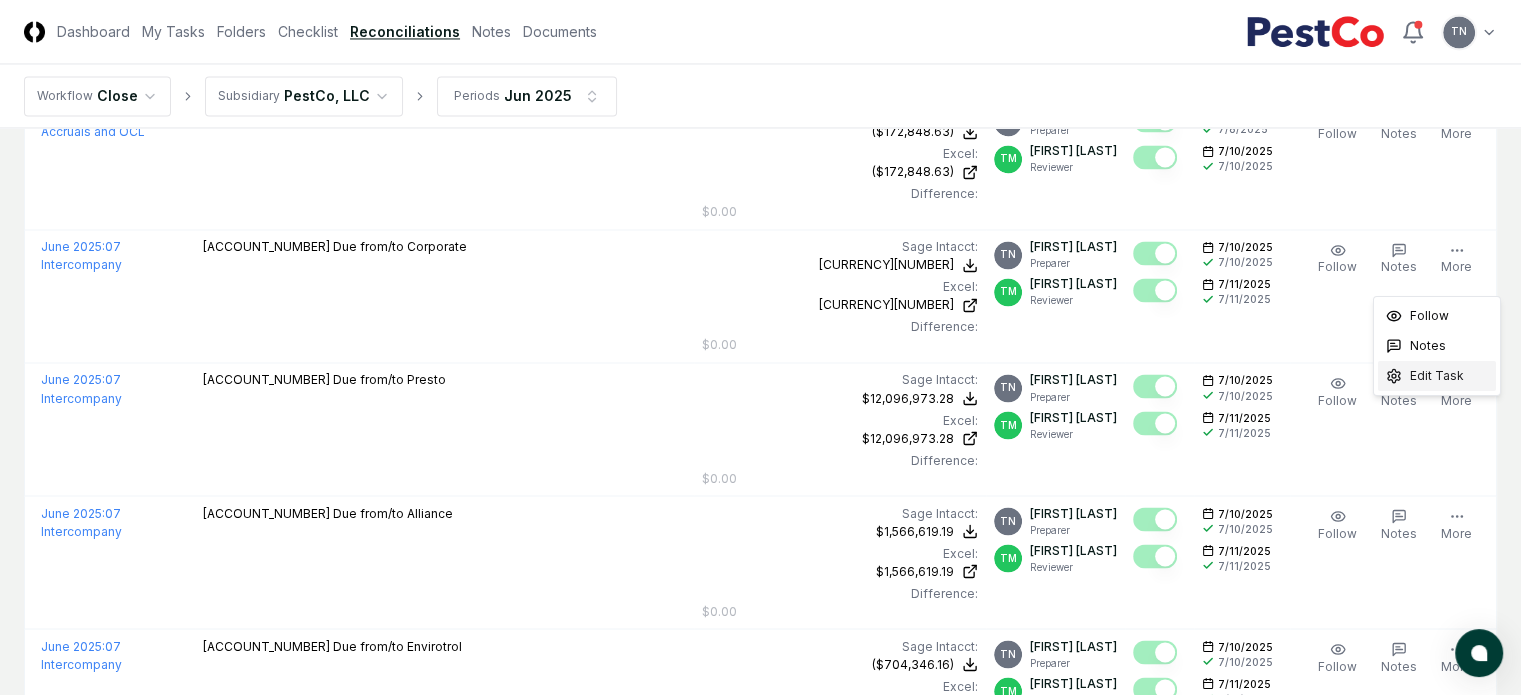click on "Edit Task" at bounding box center (1437, 376) 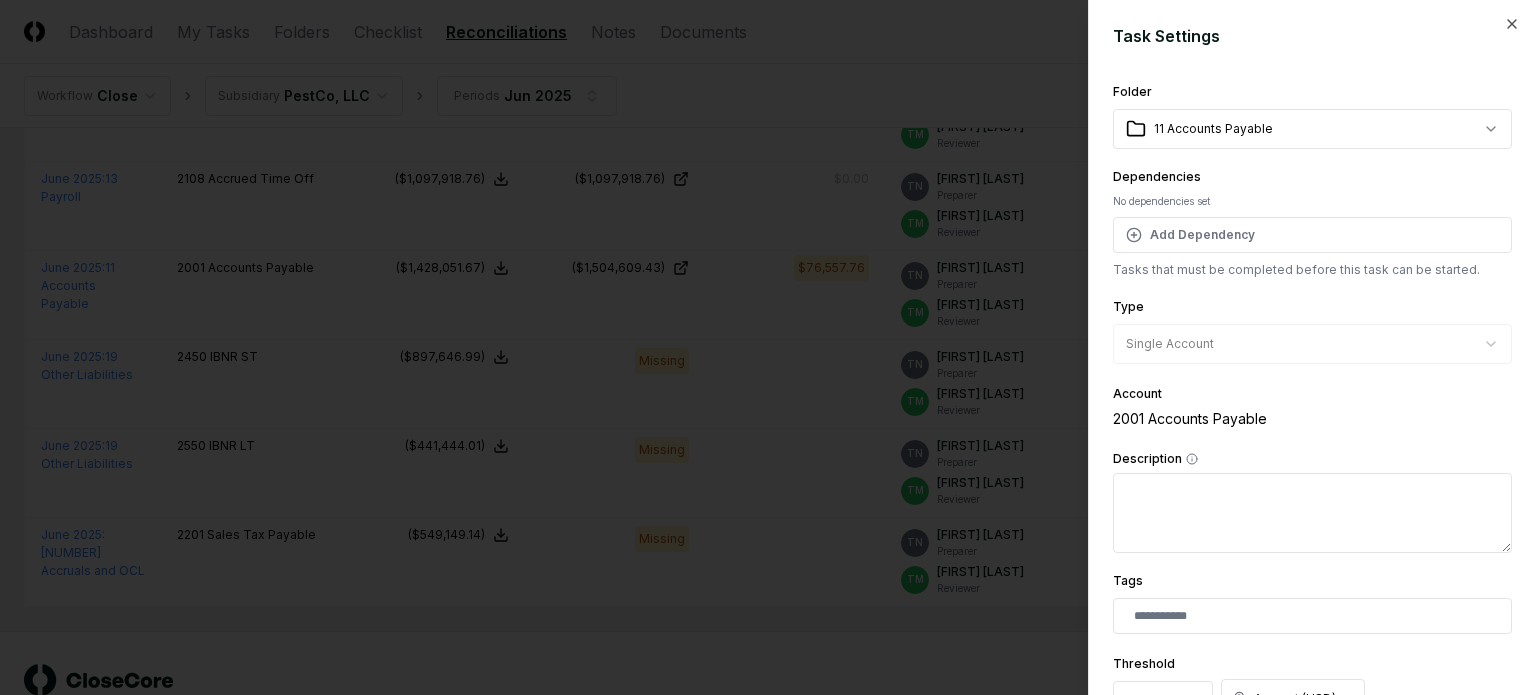 scroll, scrollTop: 359, scrollLeft: 0, axis: vertical 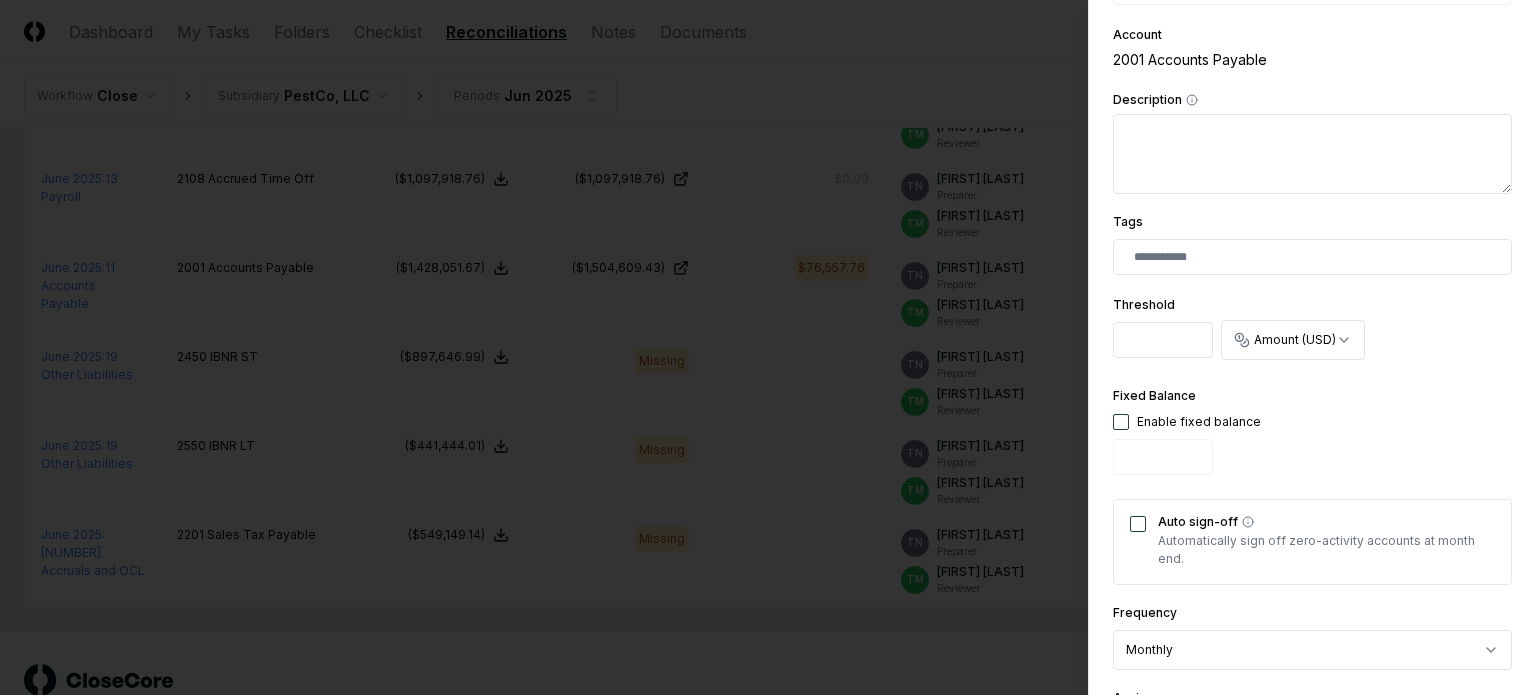 click on "********" at bounding box center [1163, 340] 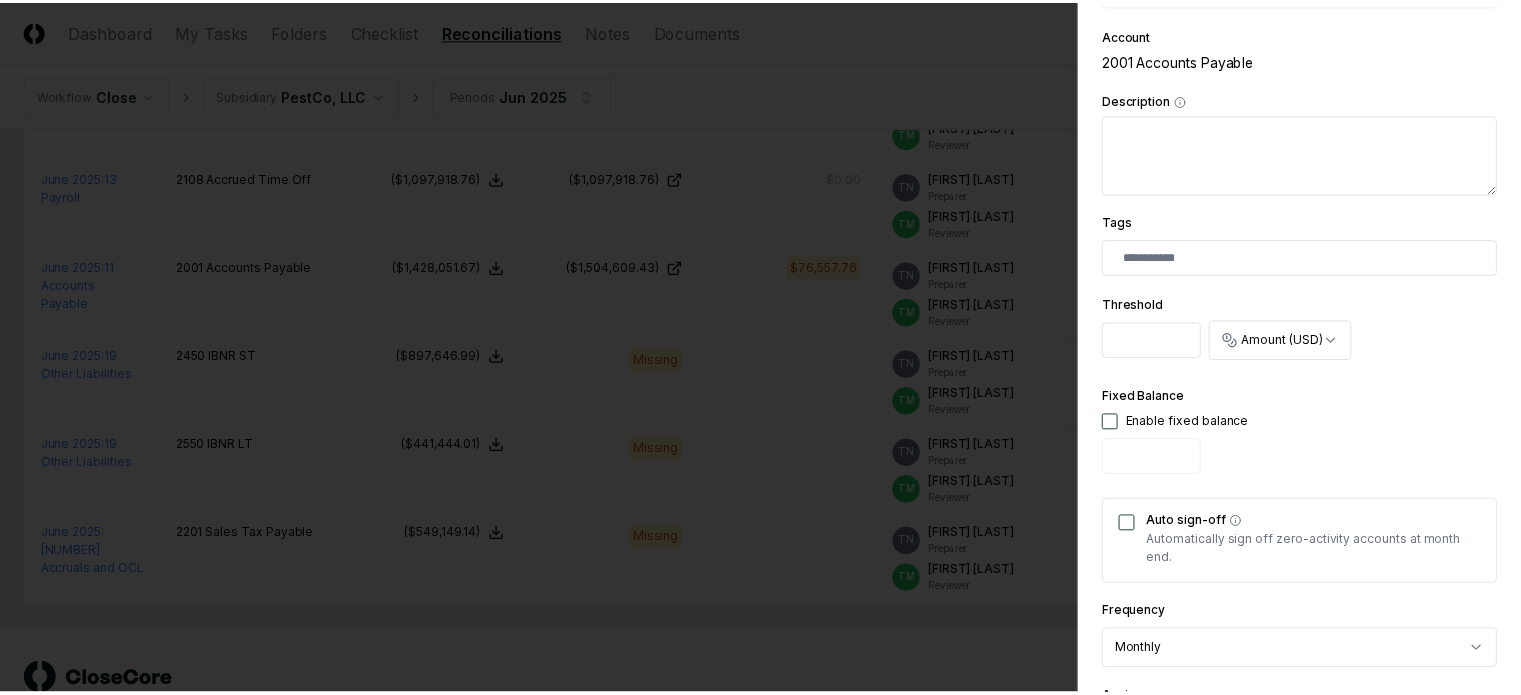 scroll, scrollTop: 735, scrollLeft: 0, axis: vertical 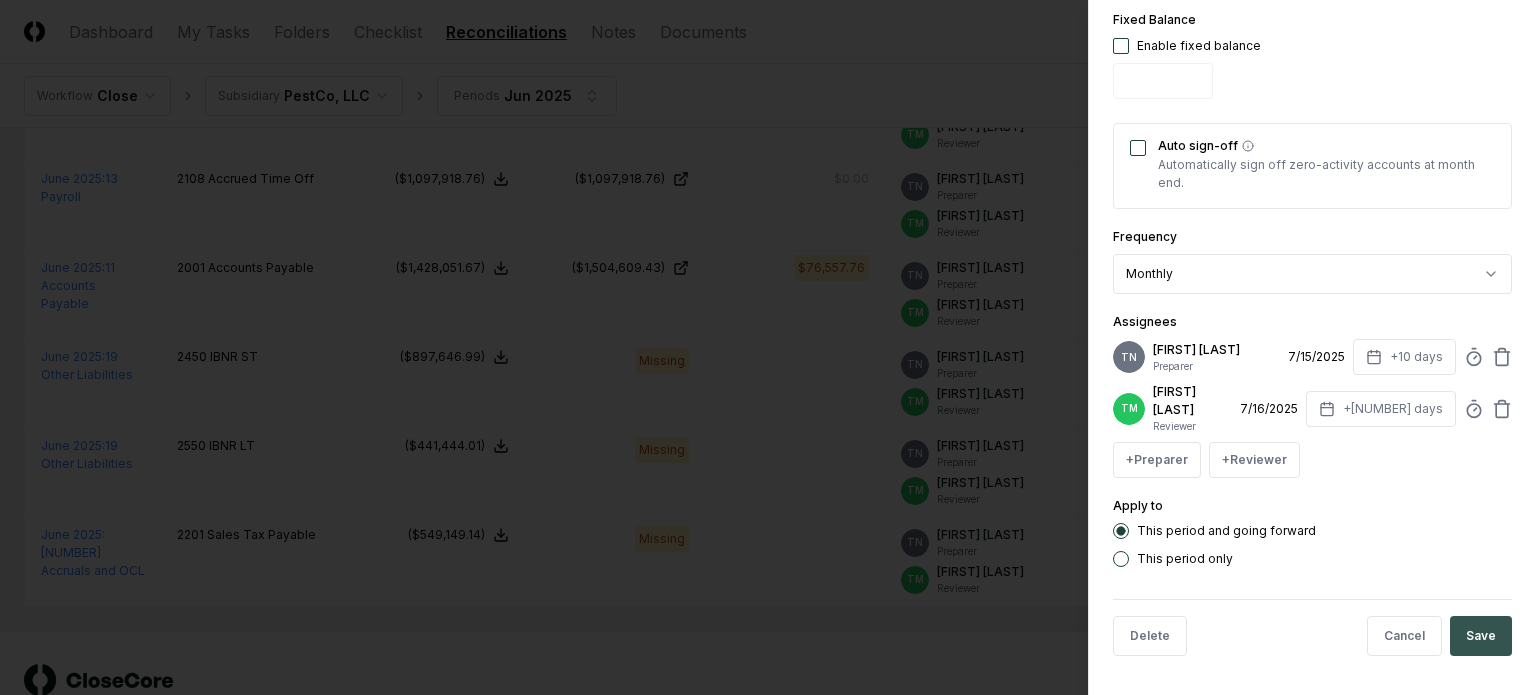 click on "Save" at bounding box center [1481, 636] 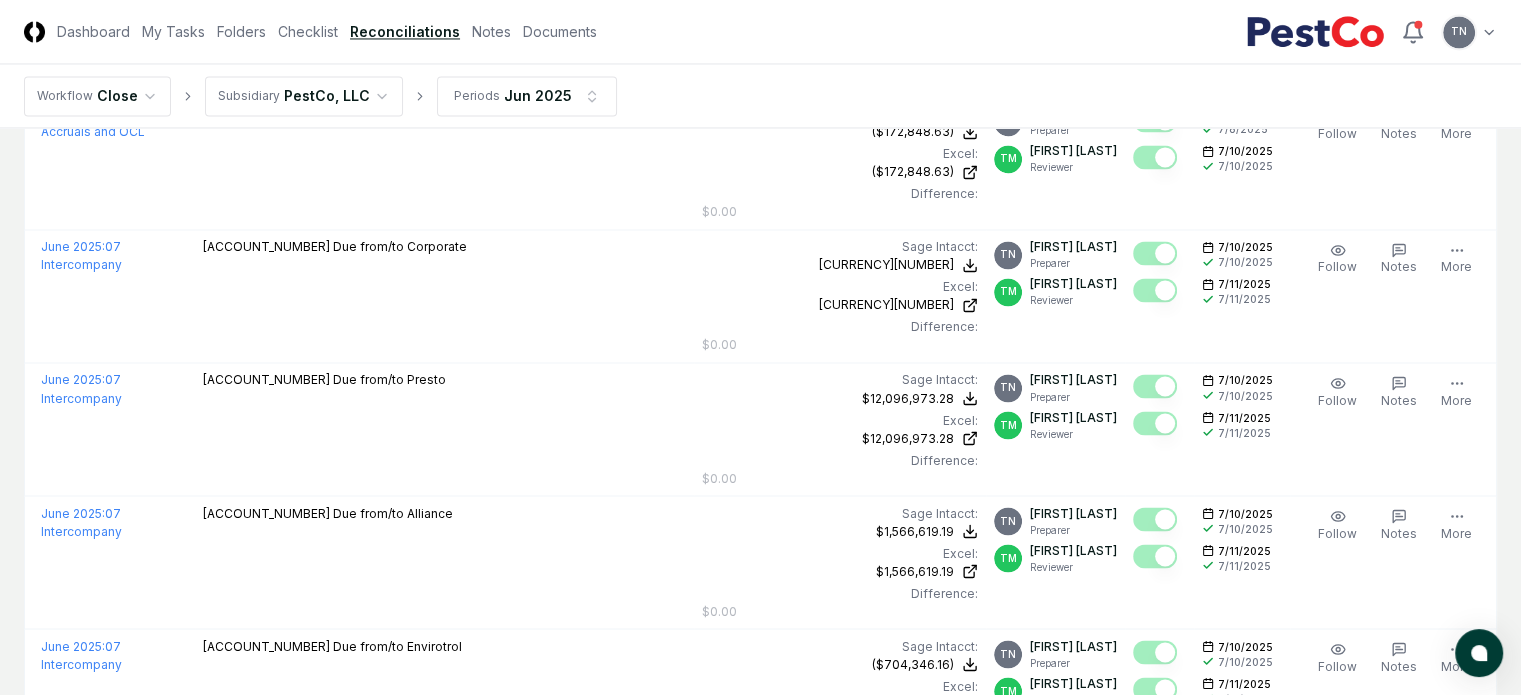 click at bounding box center [1155, 2062] 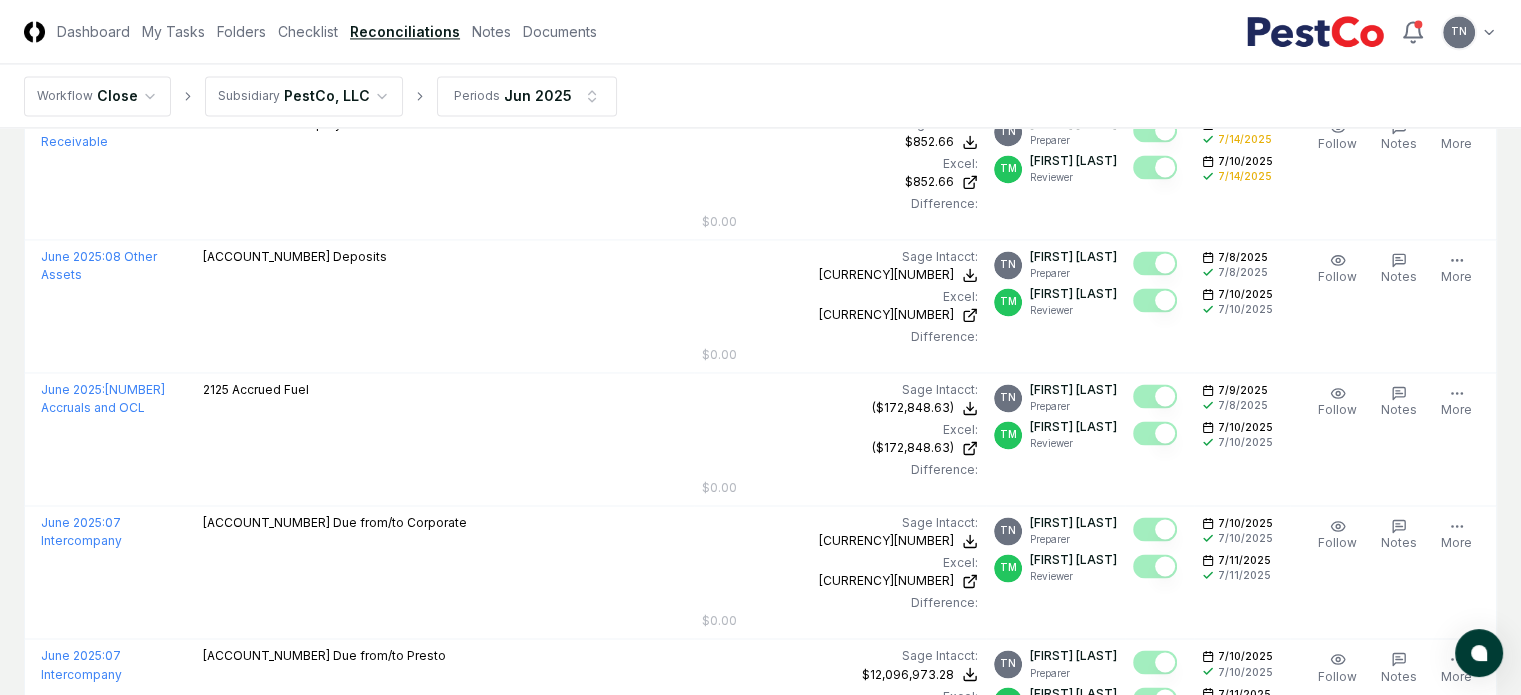 scroll, scrollTop: 3120, scrollLeft: 0, axis: vertical 